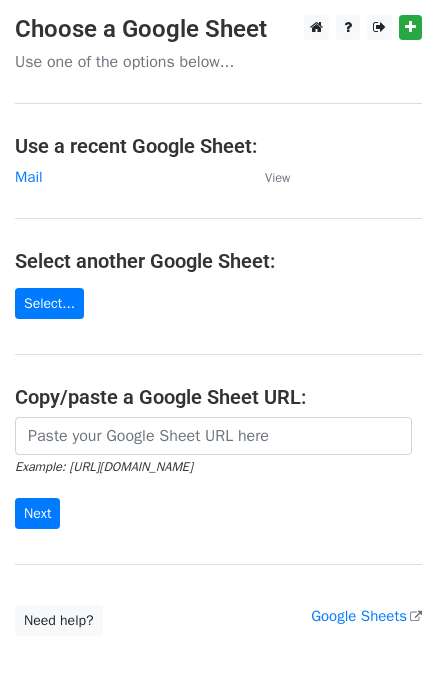 scroll, scrollTop: 0, scrollLeft: 0, axis: both 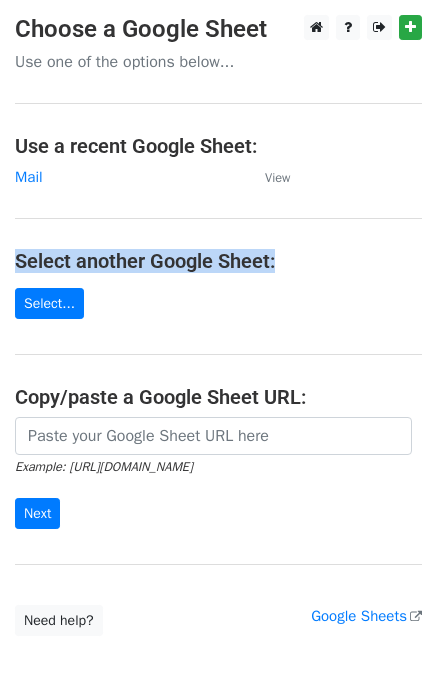 drag, startPoint x: 287, startPoint y: 262, endPoint x: 0, endPoint y: 261, distance: 287.00174 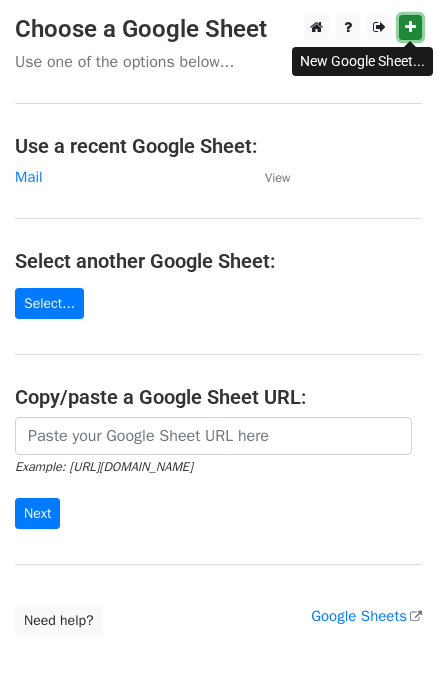click at bounding box center (410, 27) 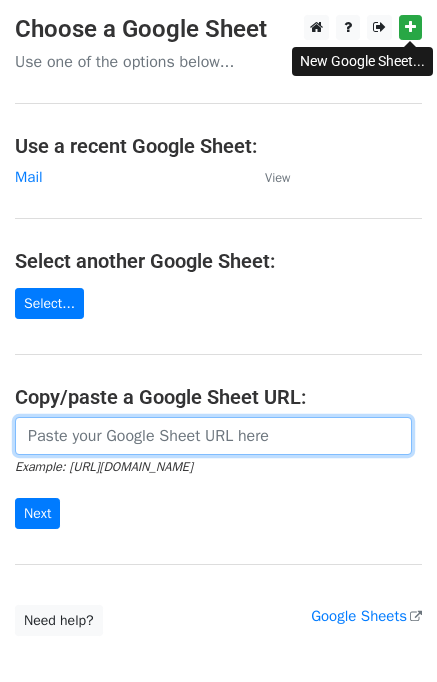 click at bounding box center (213, 436) 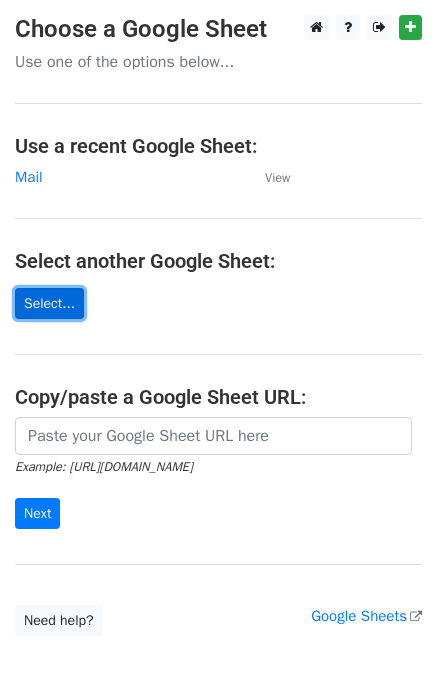 click on "Select..." at bounding box center (49, 303) 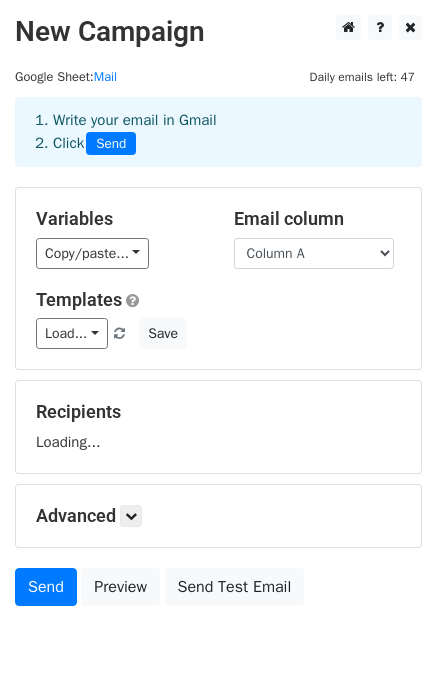 scroll, scrollTop: 0, scrollLeft: 0, axis: both 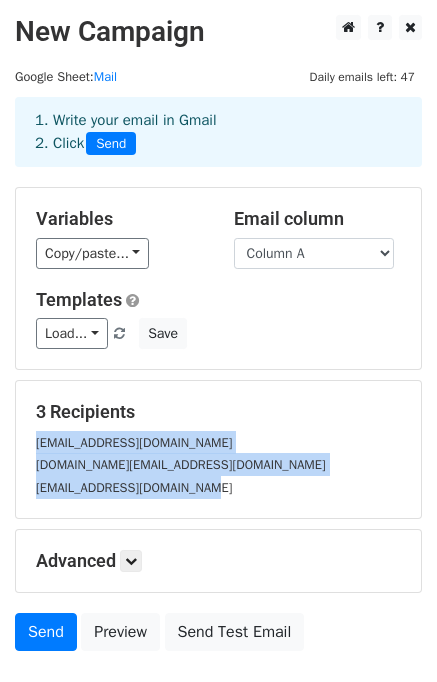 drag, startPoint x: 229, startPoint y: 493, endPoint x: 24, endPoint y: 451, distance: 209.25821 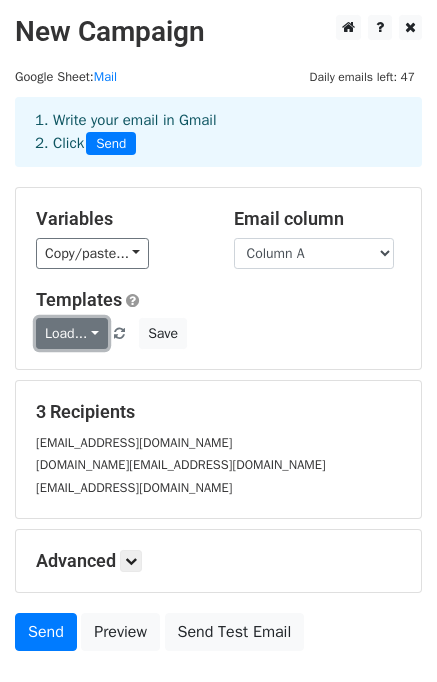 click on "Load..." at bounding box center [72, 333] 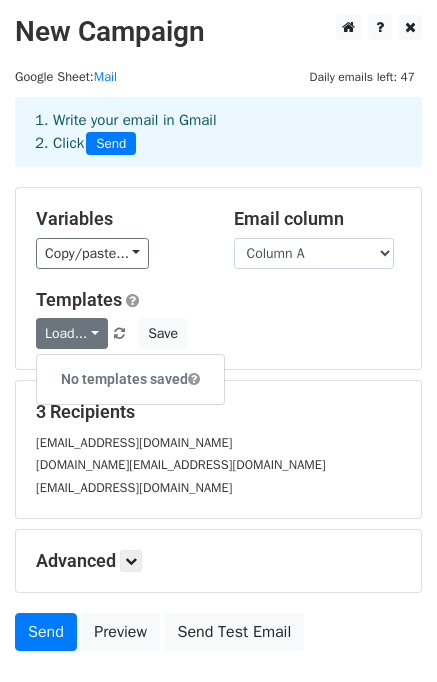 click on "[EMAIL_ADDRESS][DOMAIN_NAME]" at bounding box center [218, 442] 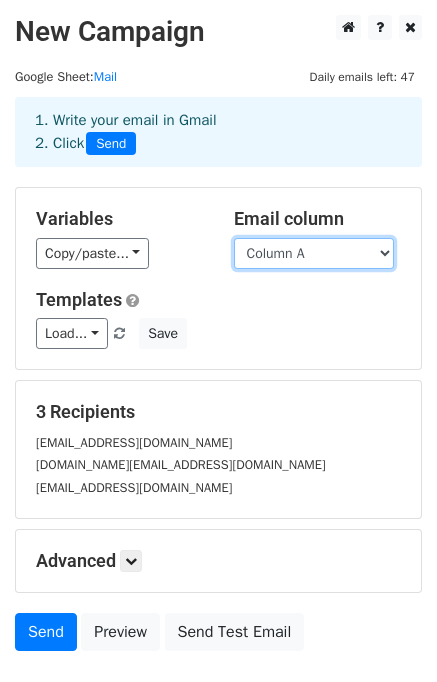 click on "Column A" at bounding box center [314, 253] 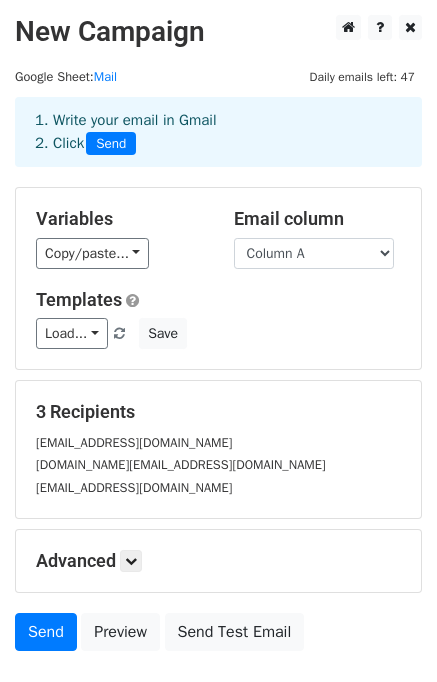 click on "Variables
Copy/paste...
{{Column A}}
Email column
Column A
Templates
Load...
No templates saved
Save" at bounding box center (218, 278) 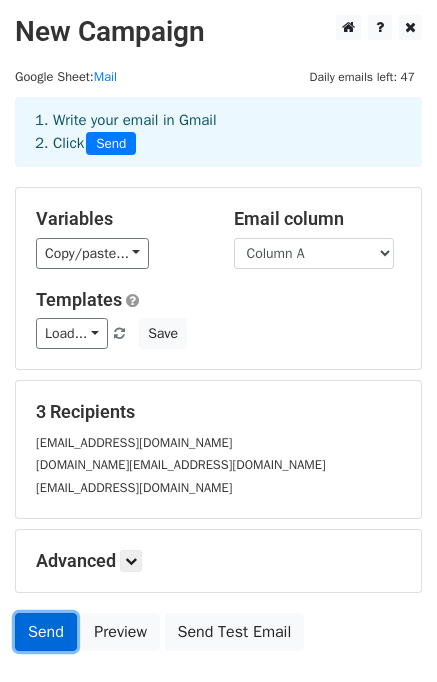 click on "Send" at bounding box center [46, 632] 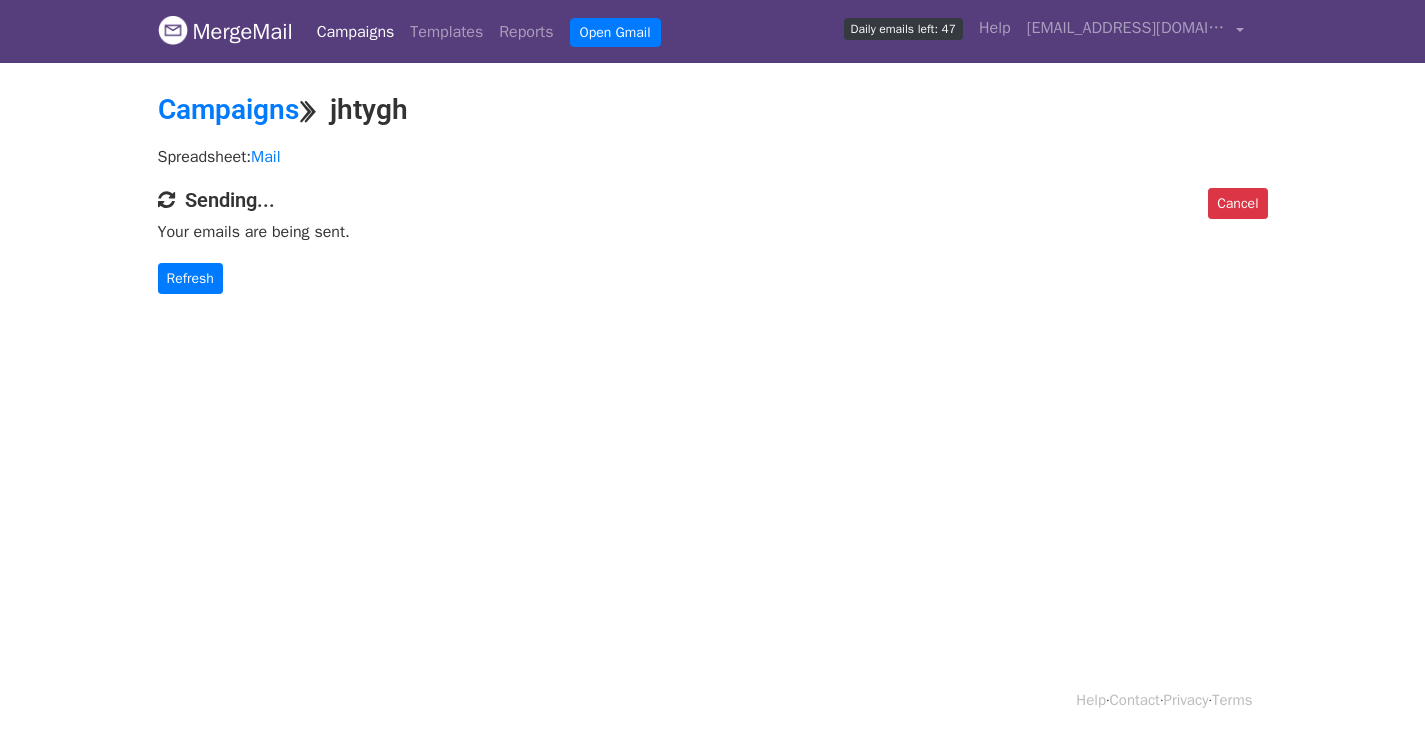 scroll, scrollTop: 0, scrollLeft: 0, axis: both 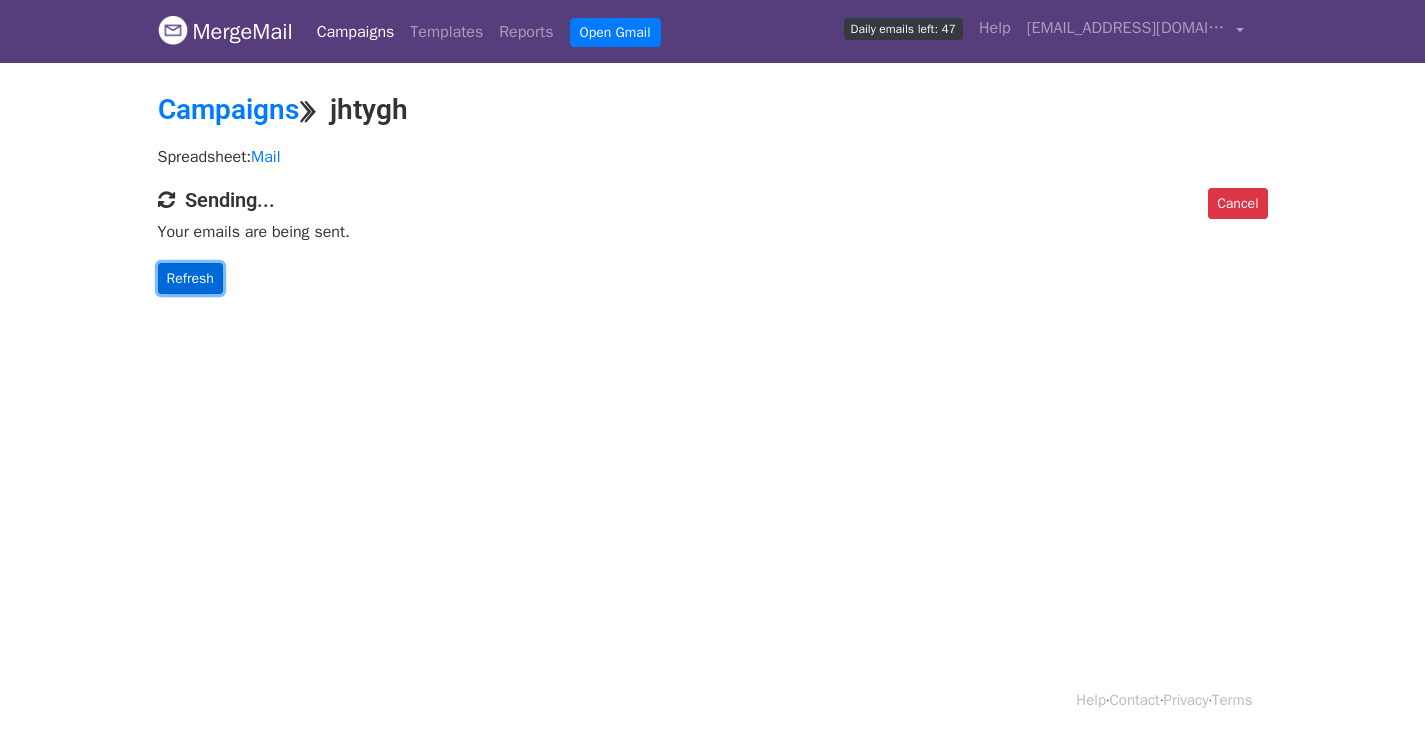 click on "Refresh" at bounding box center [190, 278] 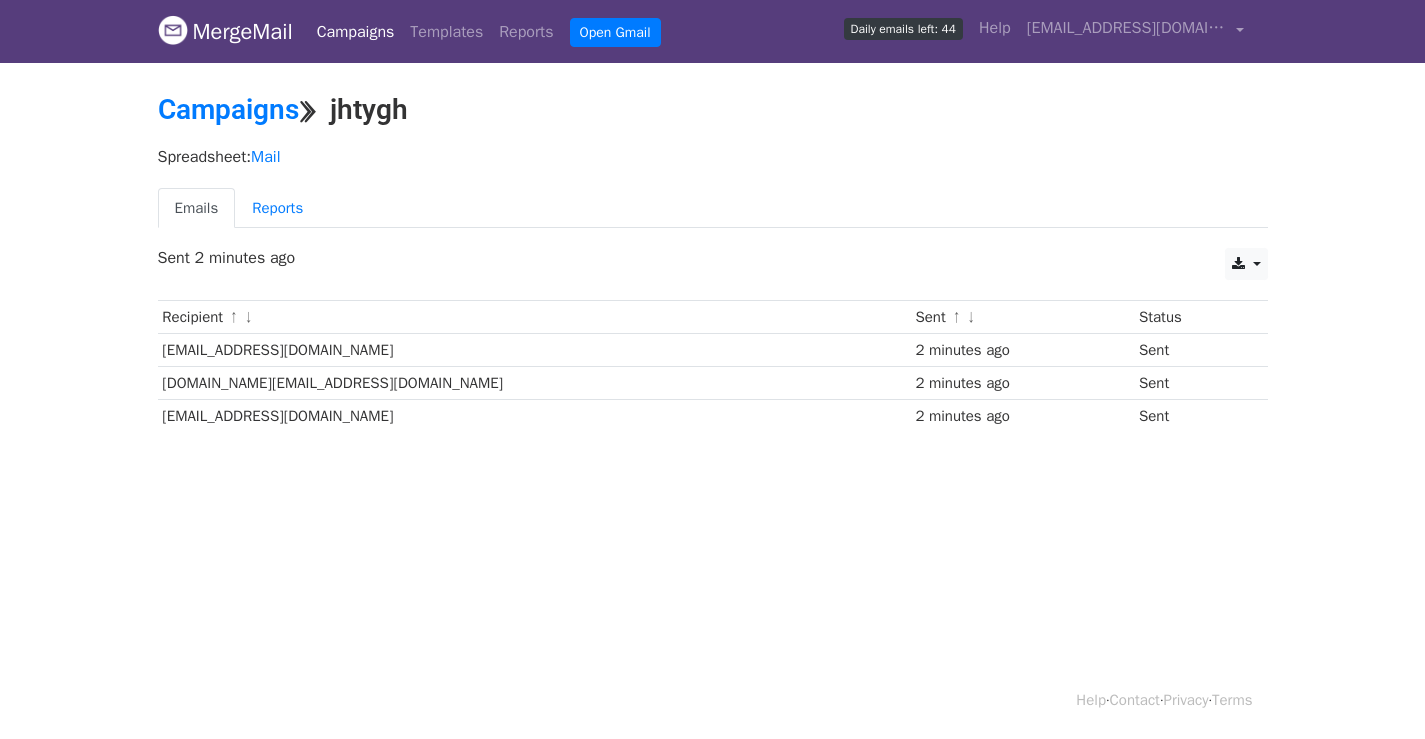 scroll, scrollTop: 0, scrollLeft: 0, axis: both 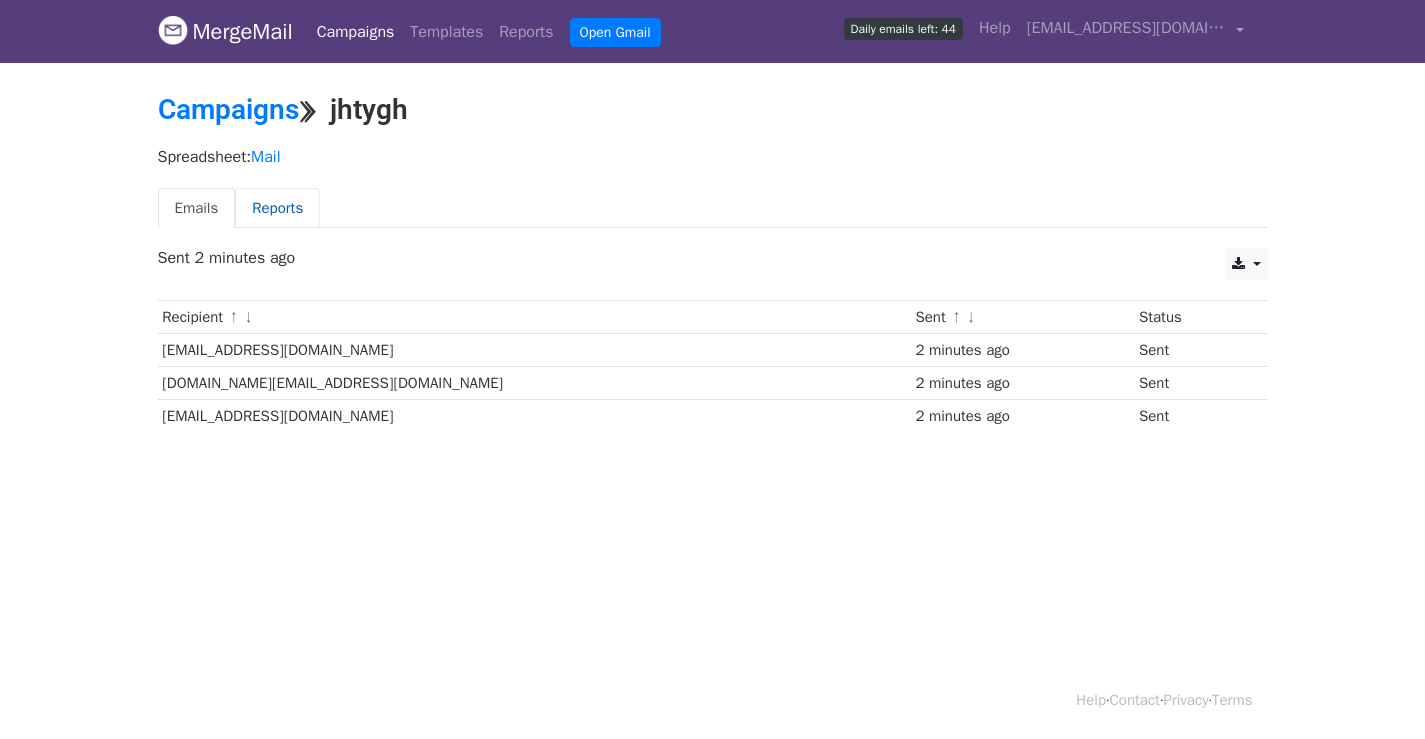 click on "Reports" at bounding box center [277, 208] 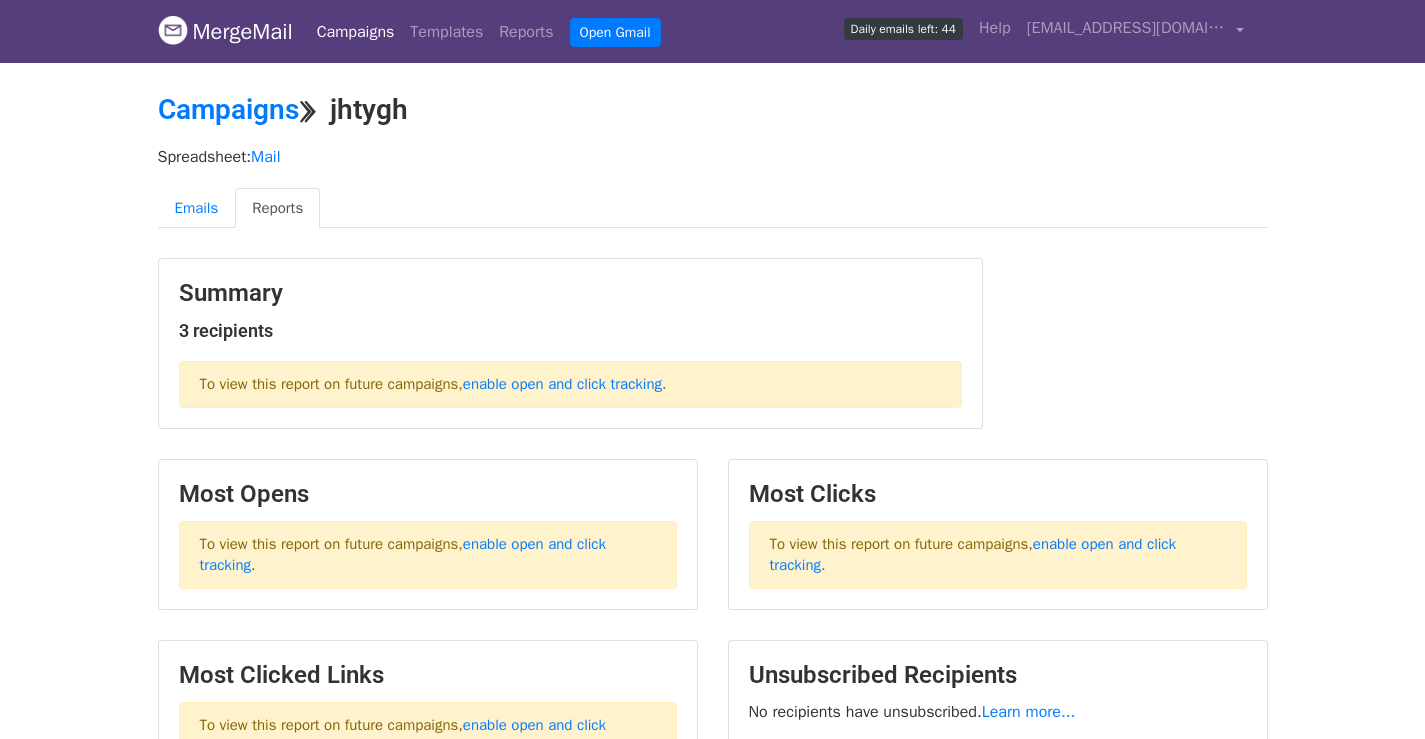 scroll, scrollTop: 0, scrollLeft: 0, axis: both 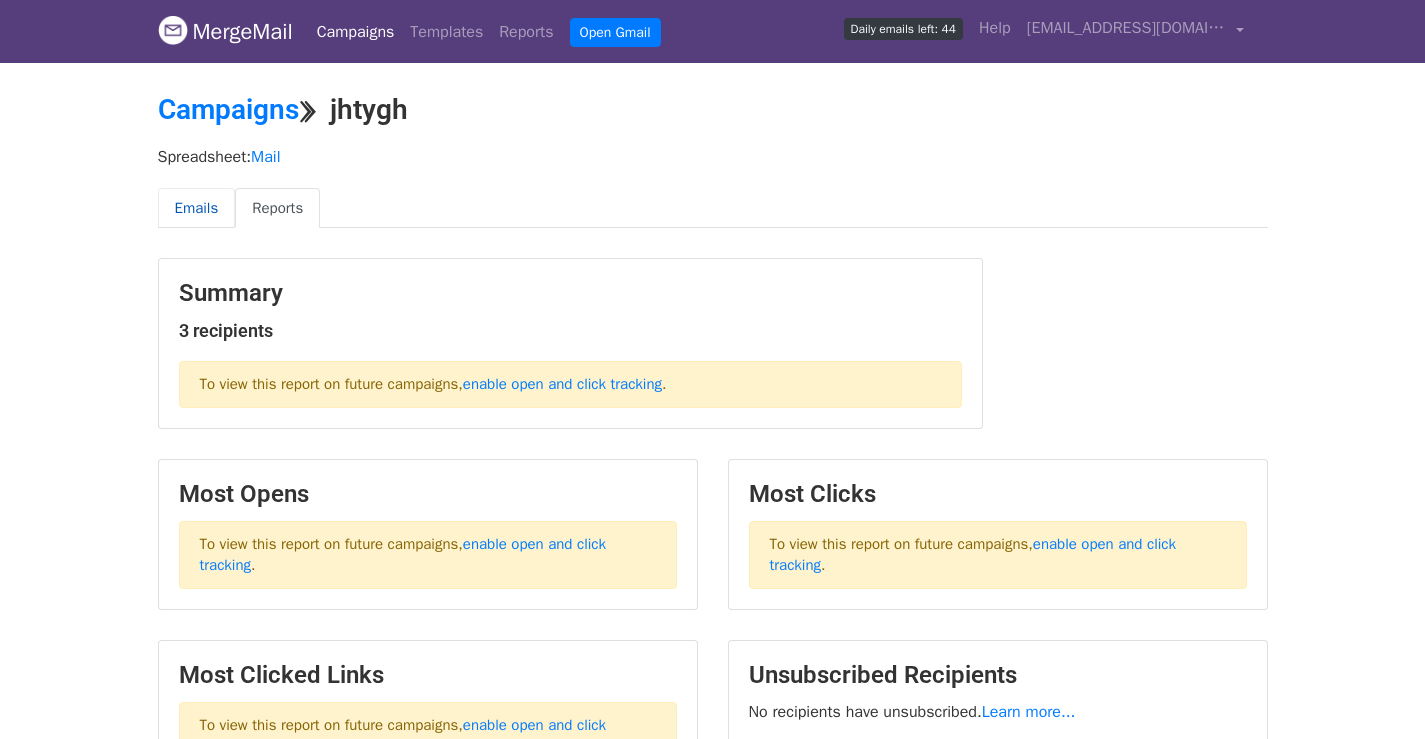 click on "Emails" at bounding box center (197, 208) 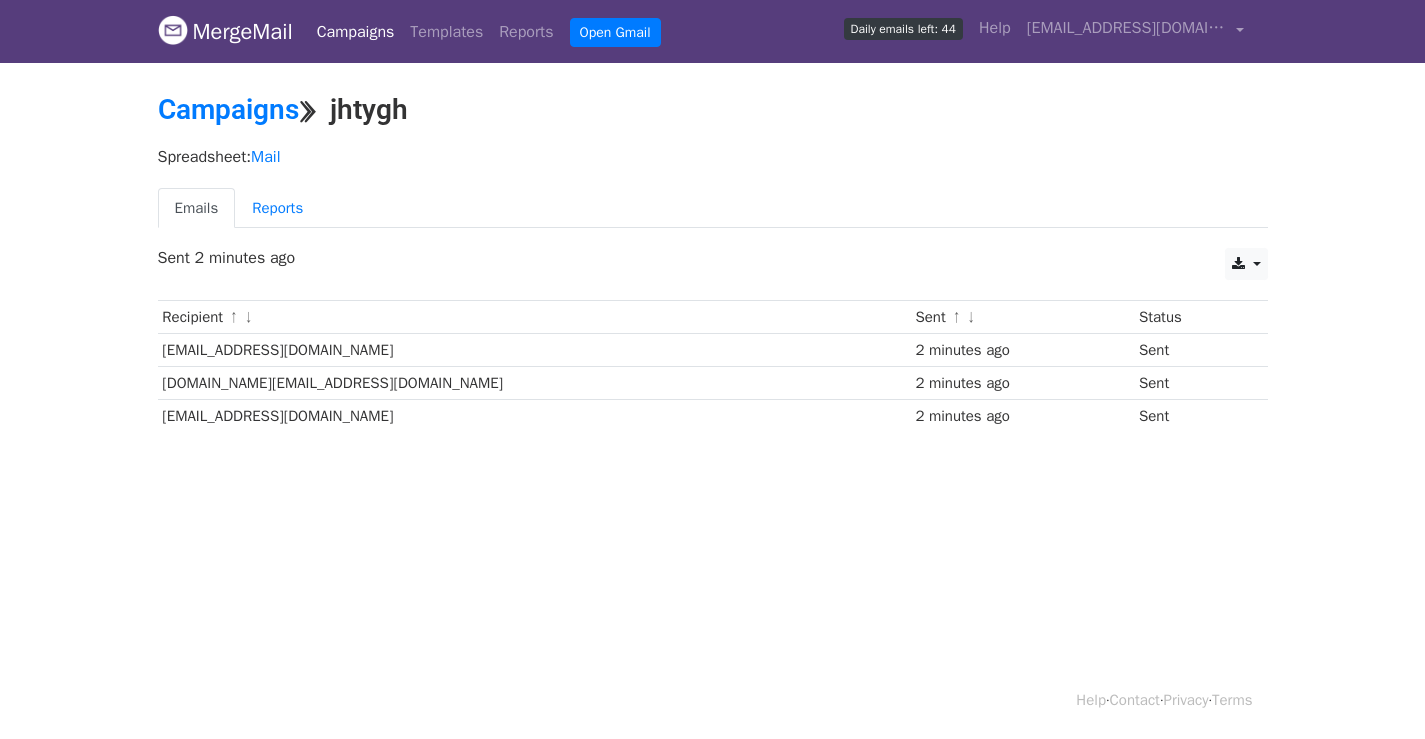 scroll, scrollTop: 0, scrollLeft: 0, axis: both 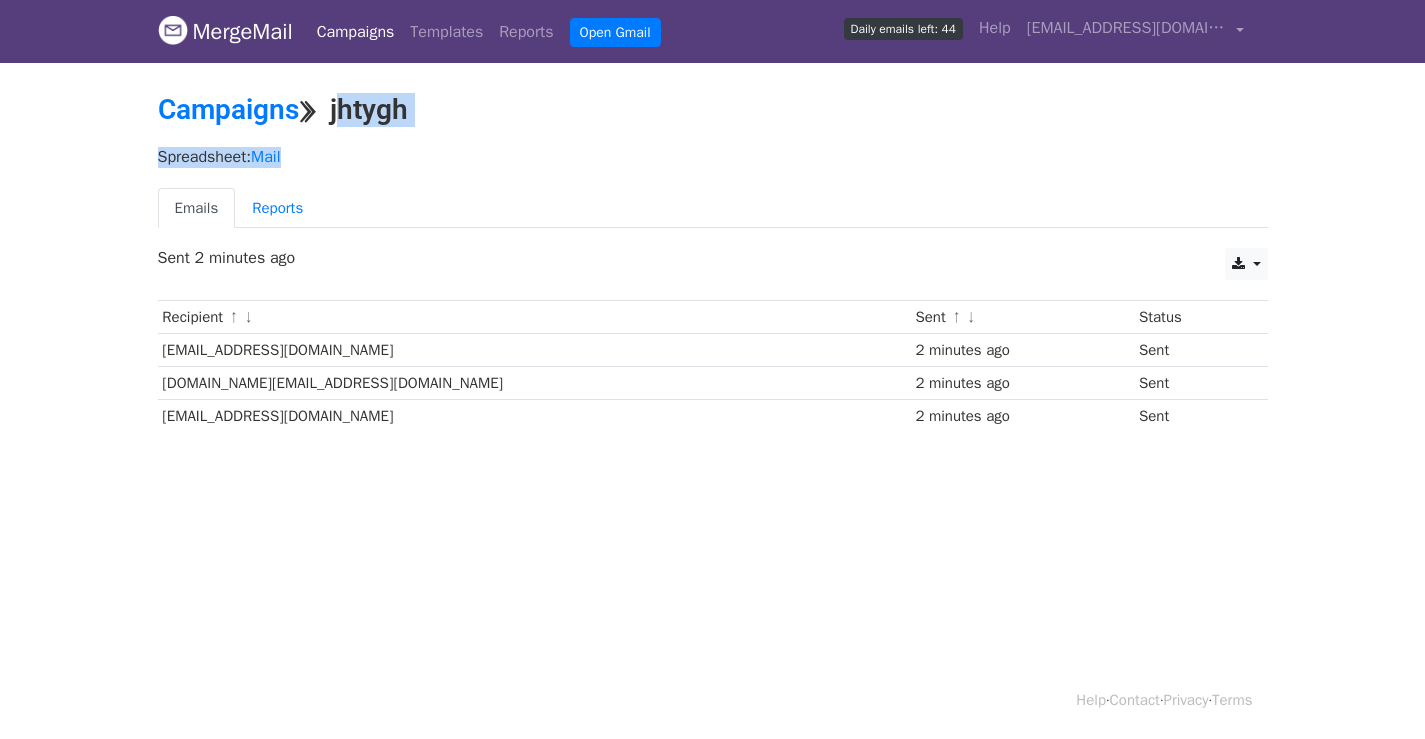 drag, startPoint x: 339, startPoint y: 113, endPoint x: 643, endPoint y: 147, distance: 305.89542 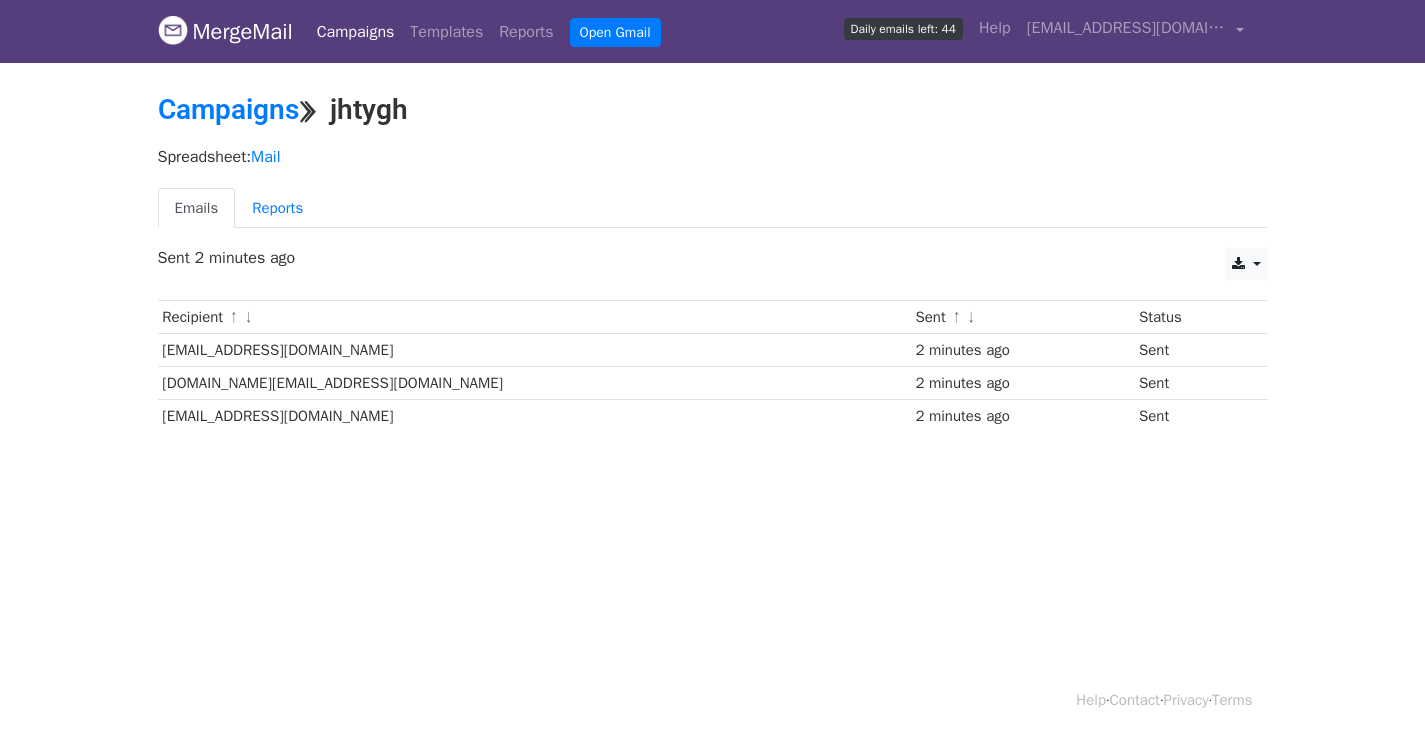 click on "Emails
Reports" at bounding box center [713, 208] 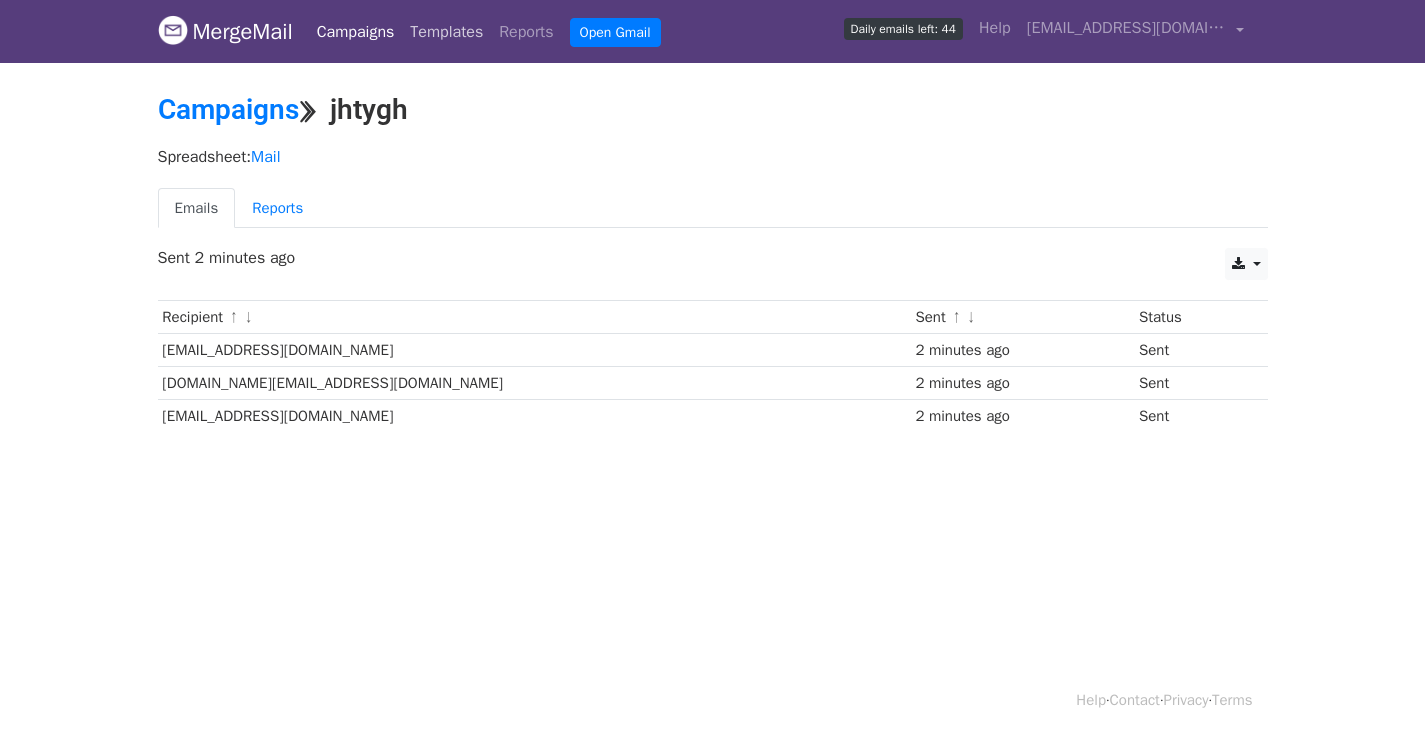 click on "Templates" at bounding box center (446, 32) 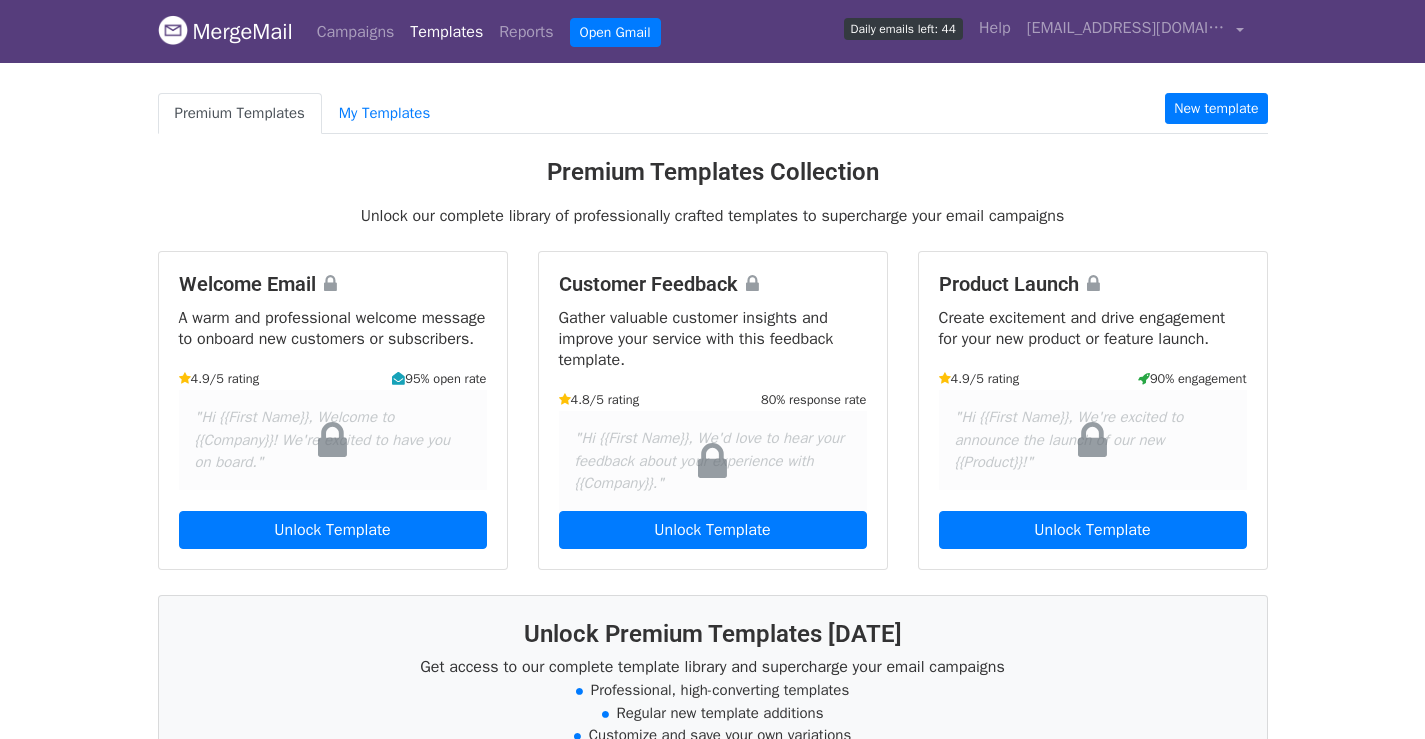 scroll, scrollTop: 0, scrollLeft: 0, axis: both 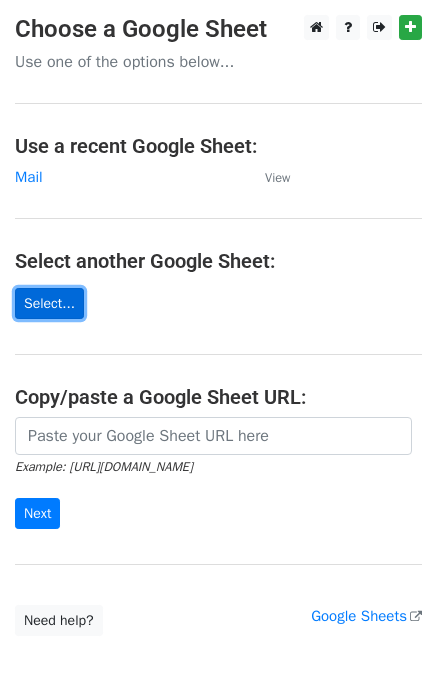 click on "Select..." at bounding box center [49, 303] 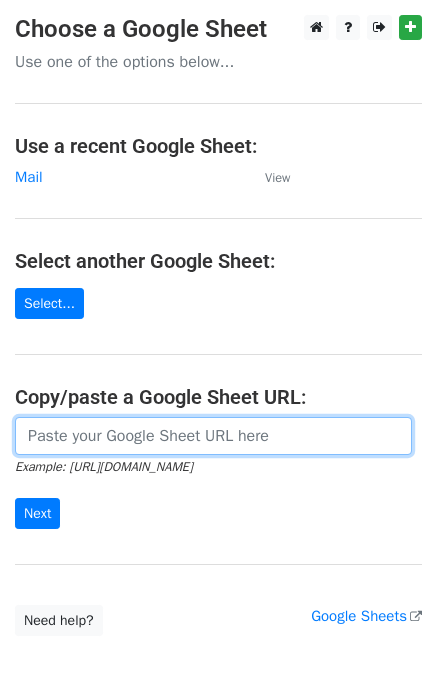 click at bounding box center (213, 436) 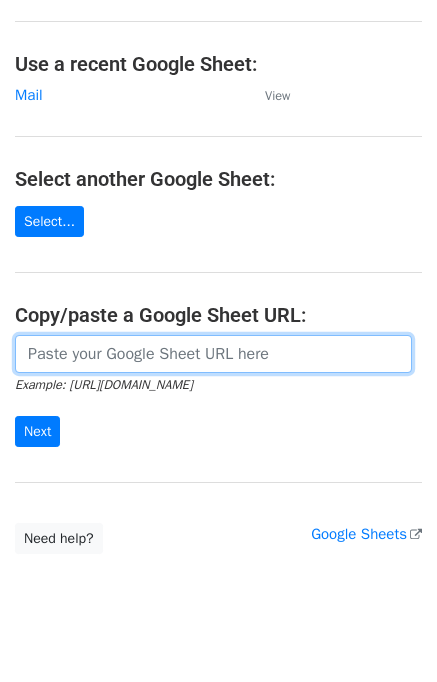 scroll, scrollTop: 114, scrollLeft: 0, axis: vertical 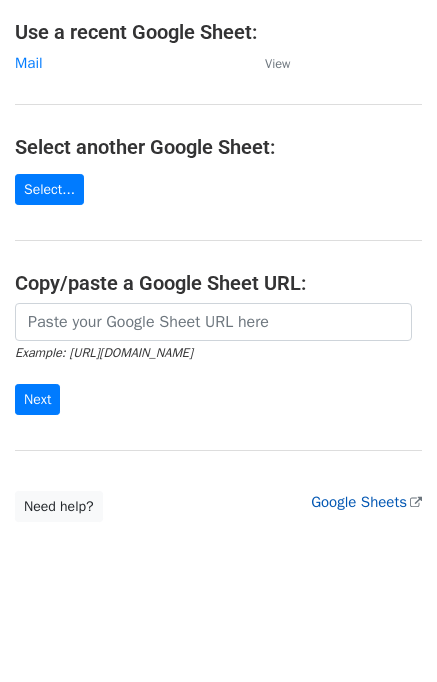 click on "Google Sheets" at bounding box center (366, 502) 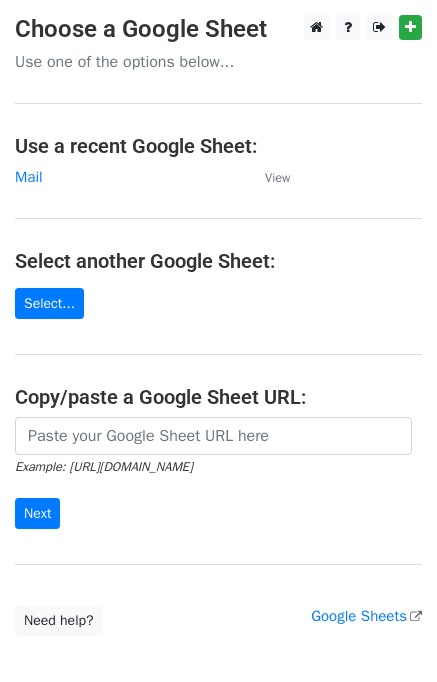scroll, scrollTop: 0, scrollLeft: 0, axis: both 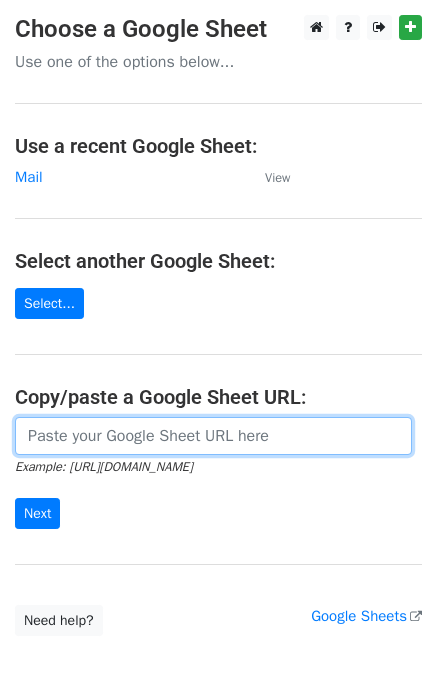 click at bounding box center [213, 436] 